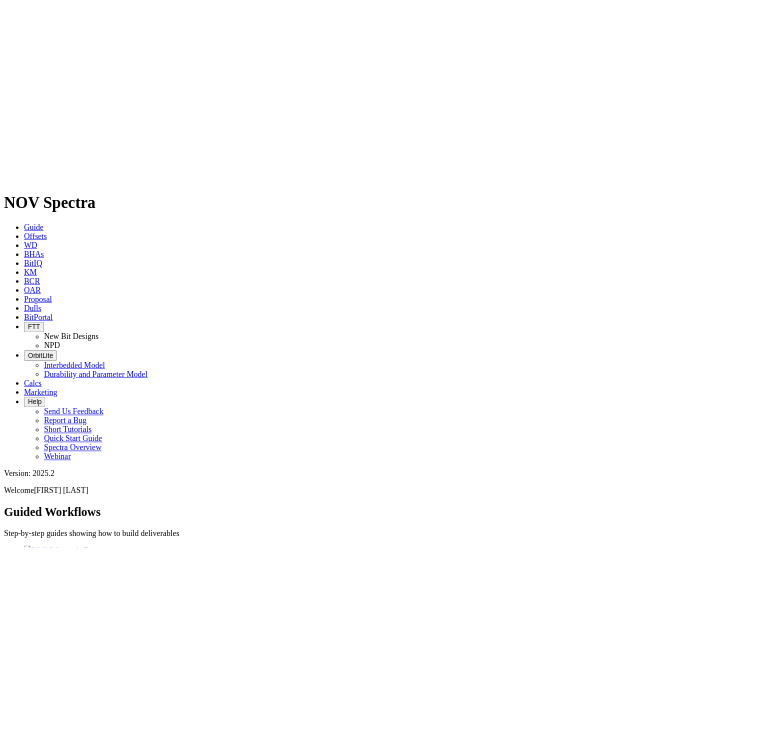 scroll, scrollTop: 0, scrollLeft: 0, axis: both 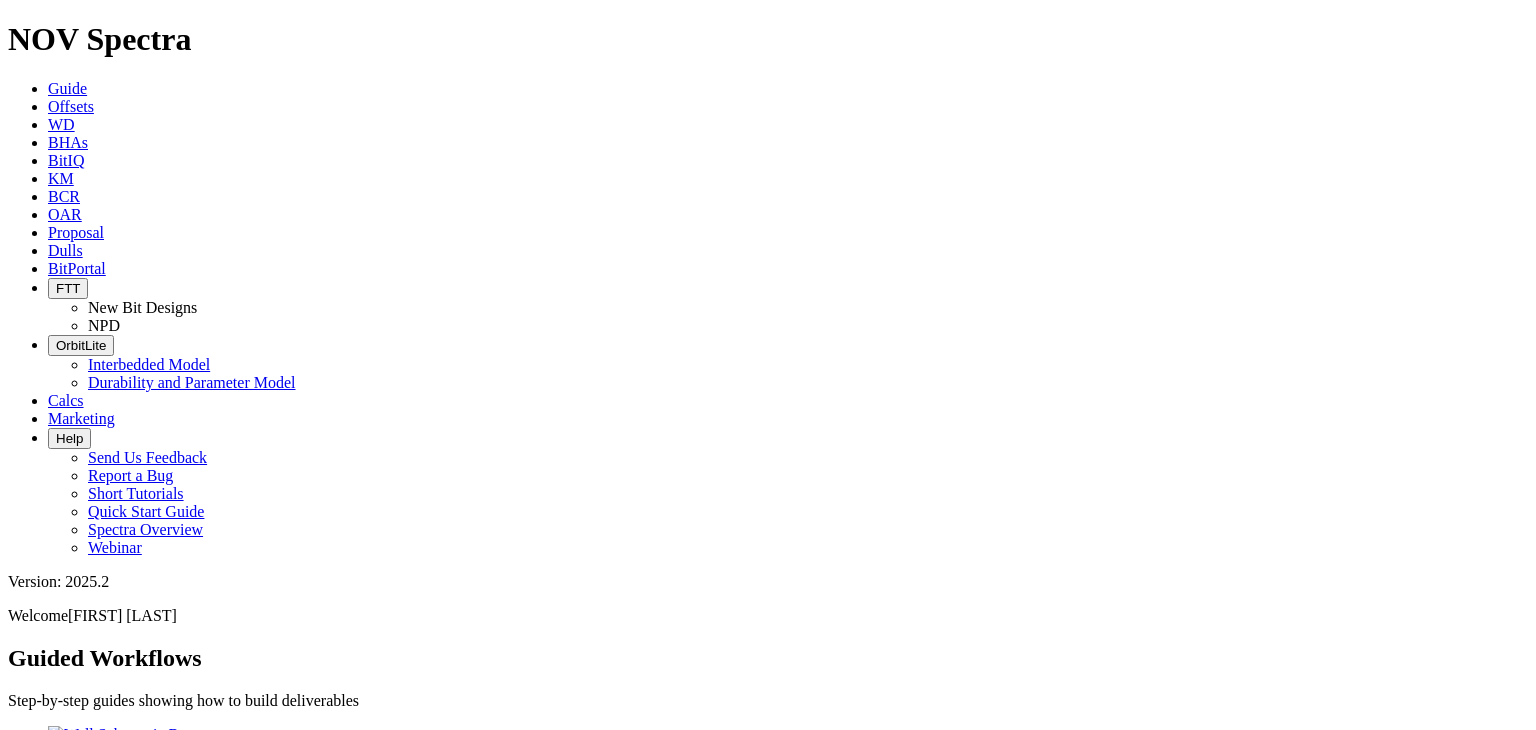 click on "Dulls" at bounding box center [65, 250] 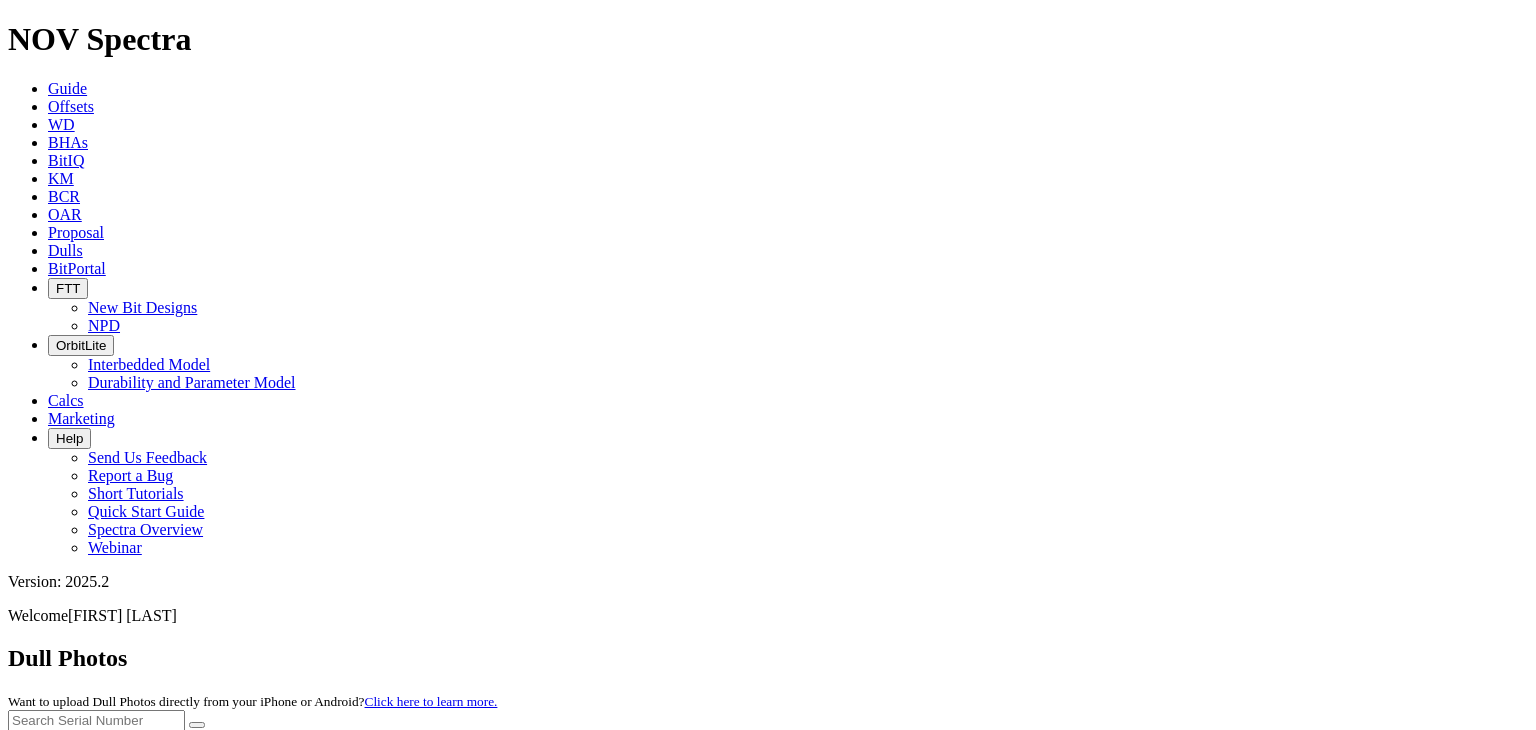 click at bounding box center (96, 720) 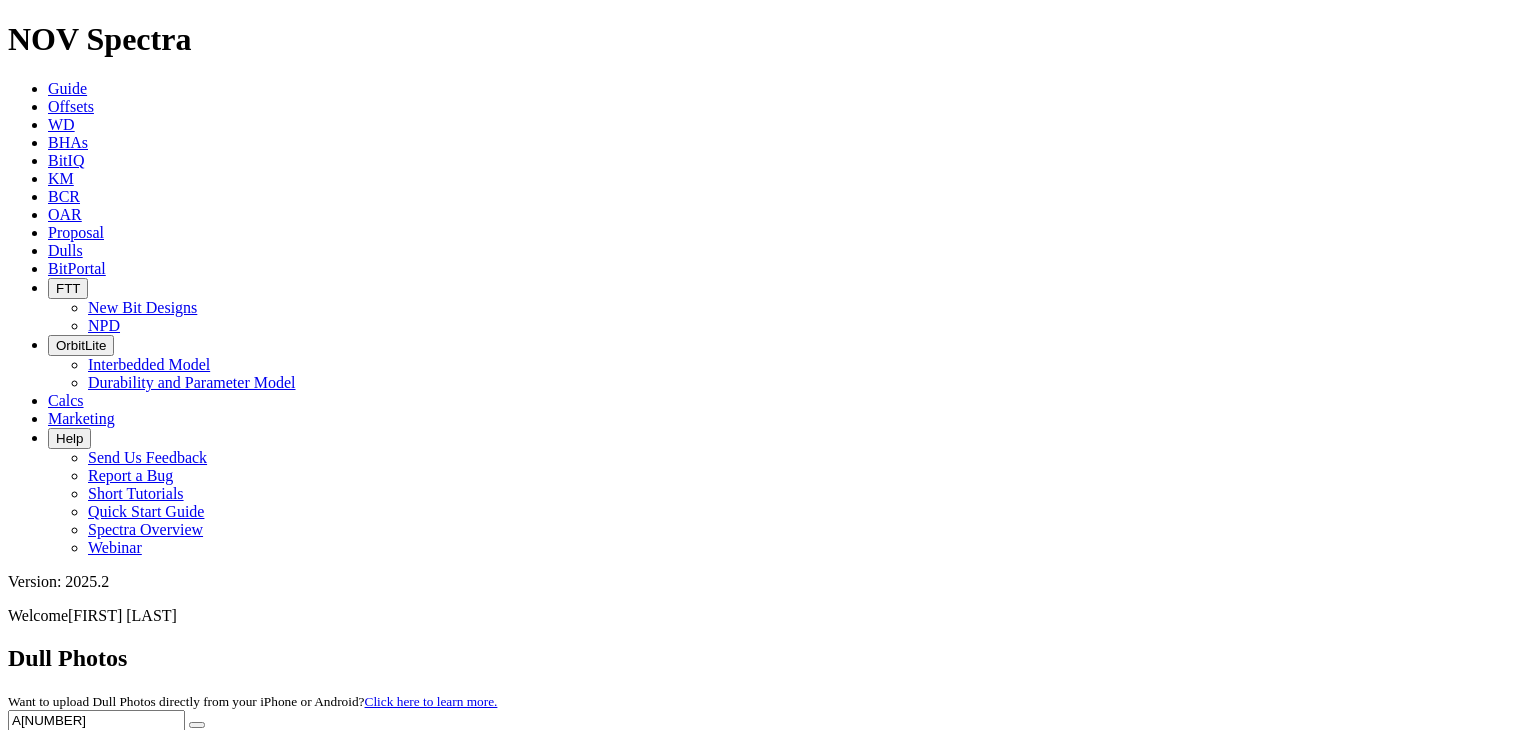 type on "A[NUMBER]" 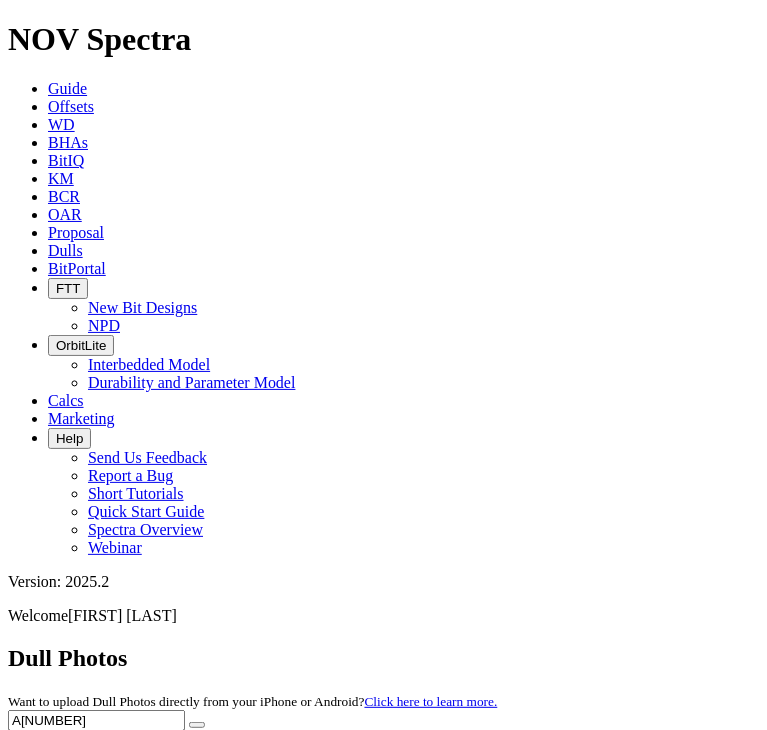 drag, startPoint x: 474, startPoint y: 113, endPoint x: 244, endPoint y: 112, distance: 230.00217 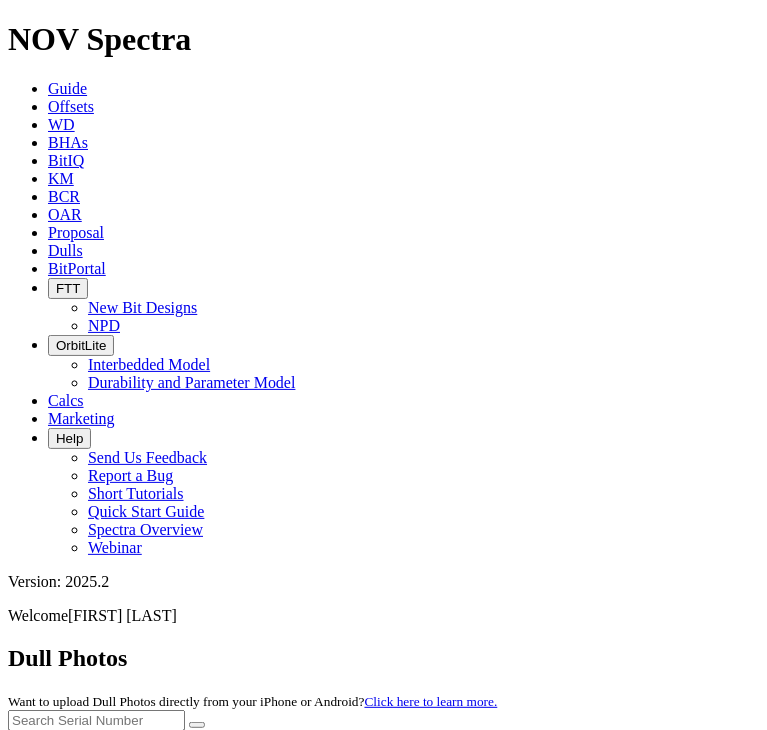 type 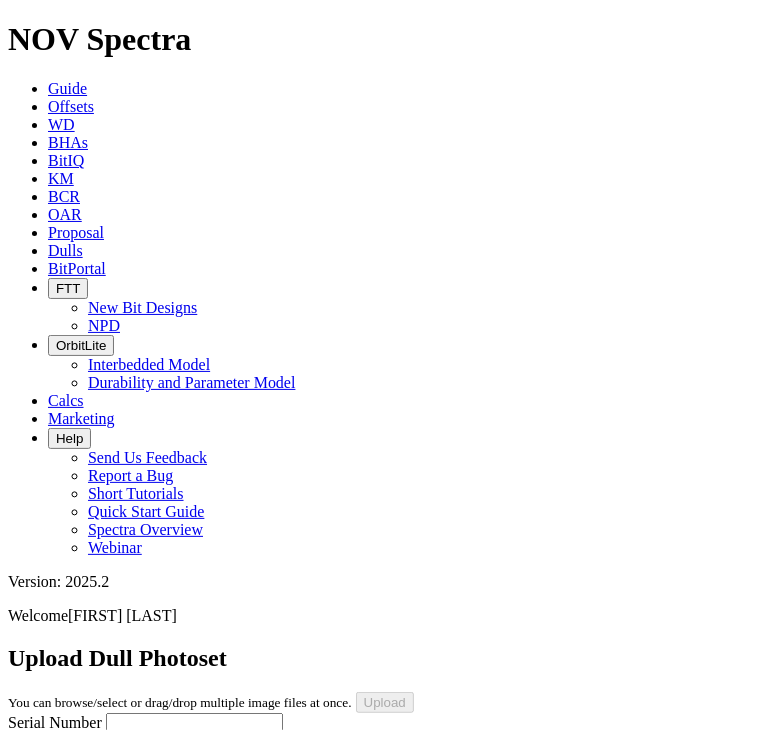 click on "Serial Number" at bounding box center [194, 723] 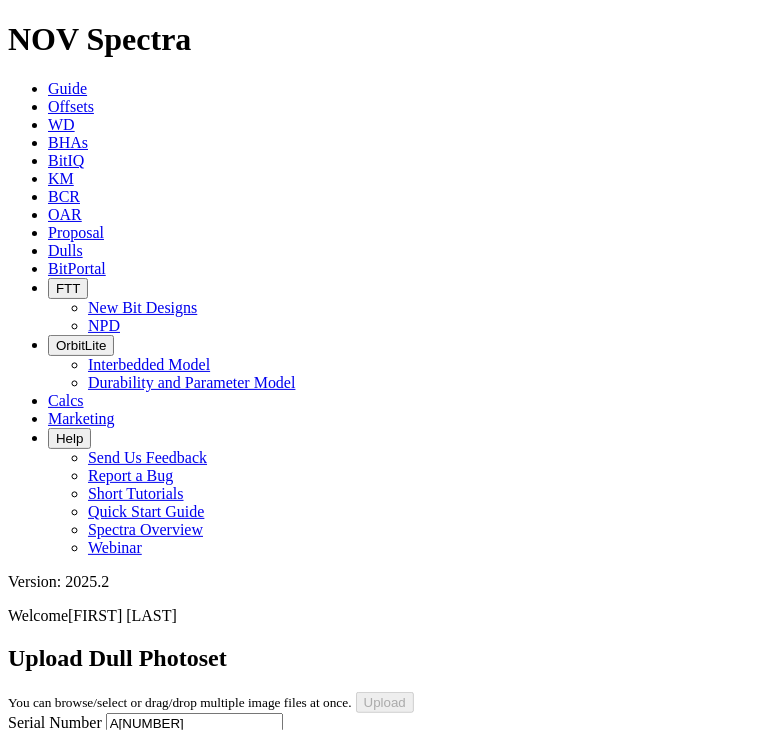 type on "A[NUMBER]" 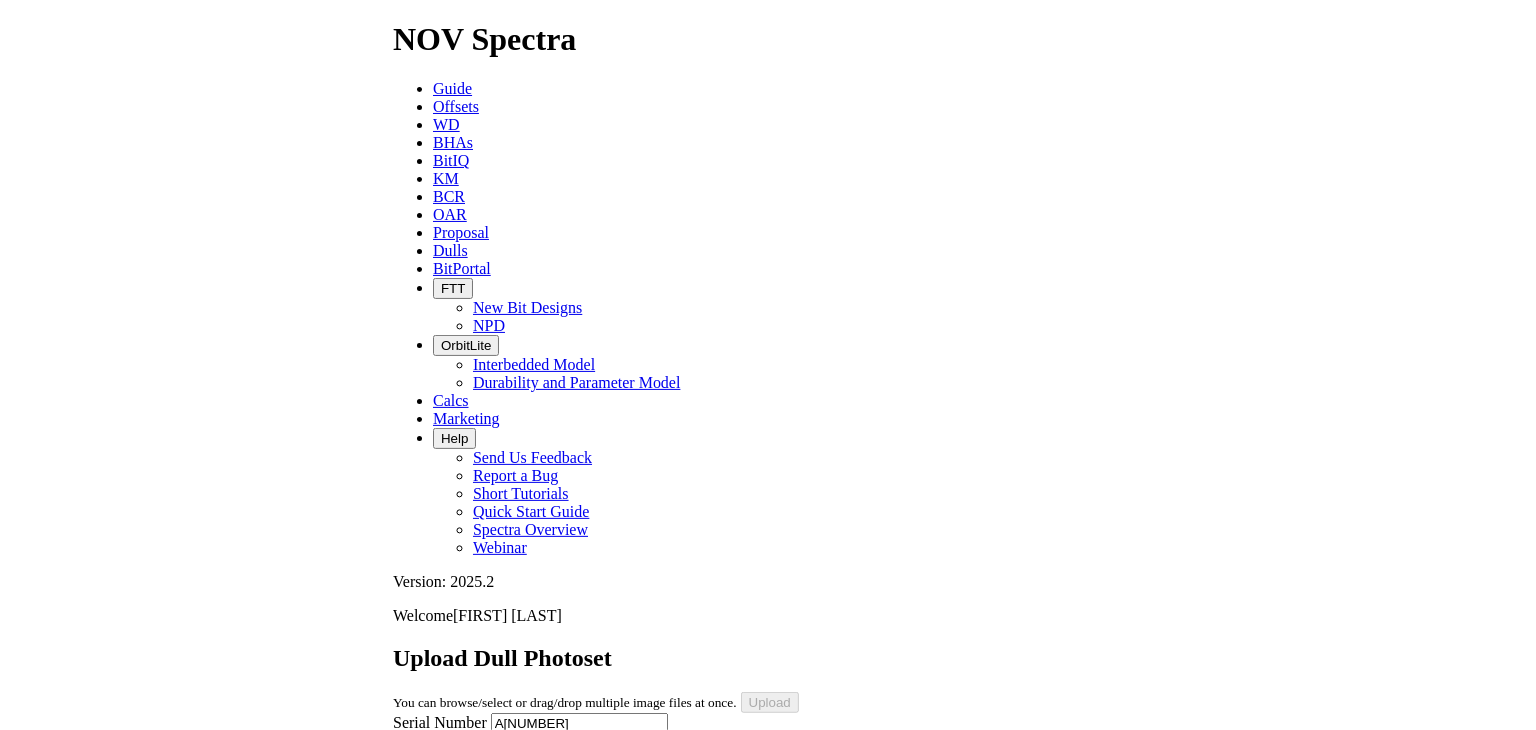 scroll, scrollTop: 1337, scrollLeft: 0, axis: vertical 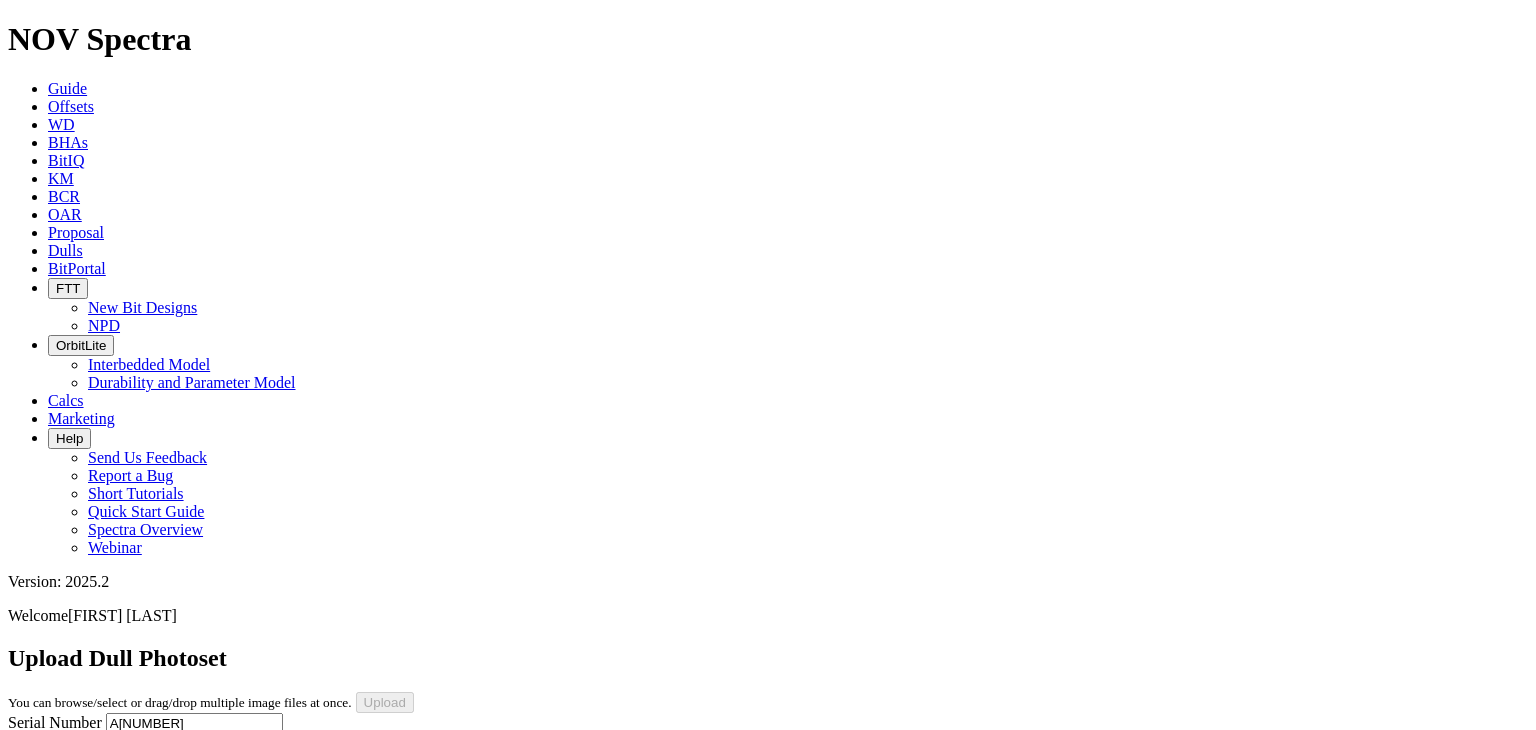 click on "Assign   Serial Number TOP ISO Blade 1 Blade 2 Blade 3 Blade 4 Blade 5 Blade 6 Blade 7 Blade 8 Blade 9 Blade 10 Blade 11 Blade 12 Optional" at bounding box center [788, 1945] 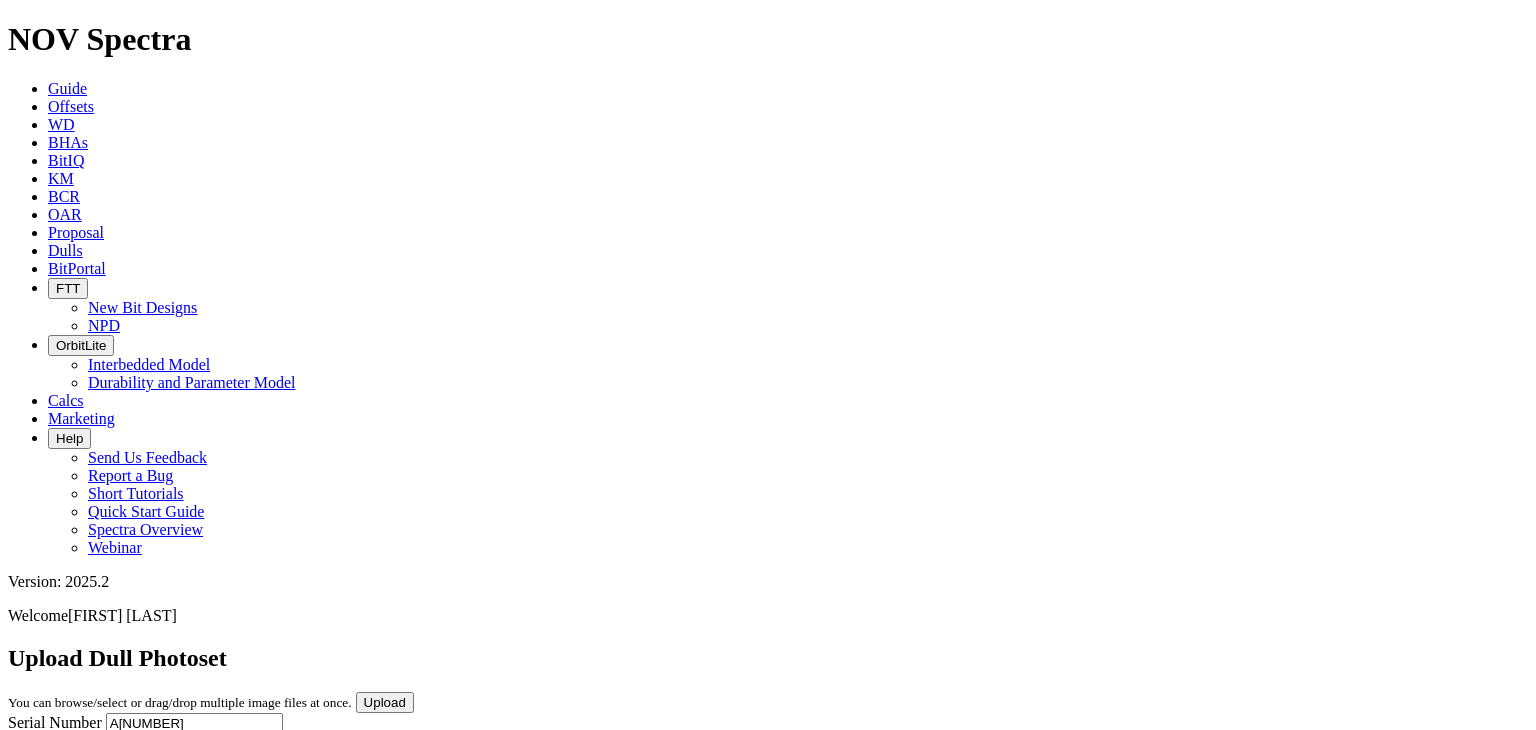 scroll, scrollTop: 0, scrollLeft: 0, axis: both 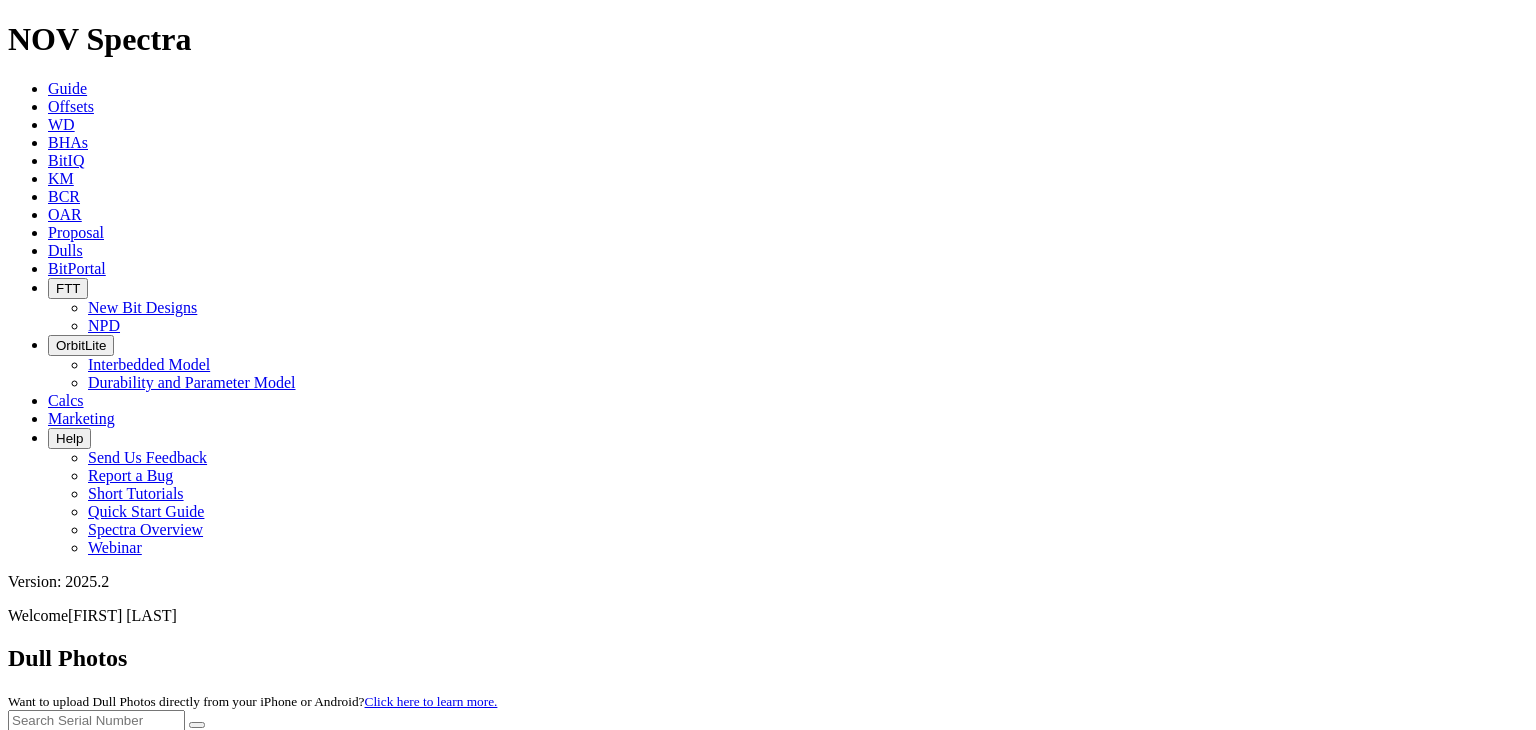 click on "[EMAIL]" at bounding box center [64, 1419] 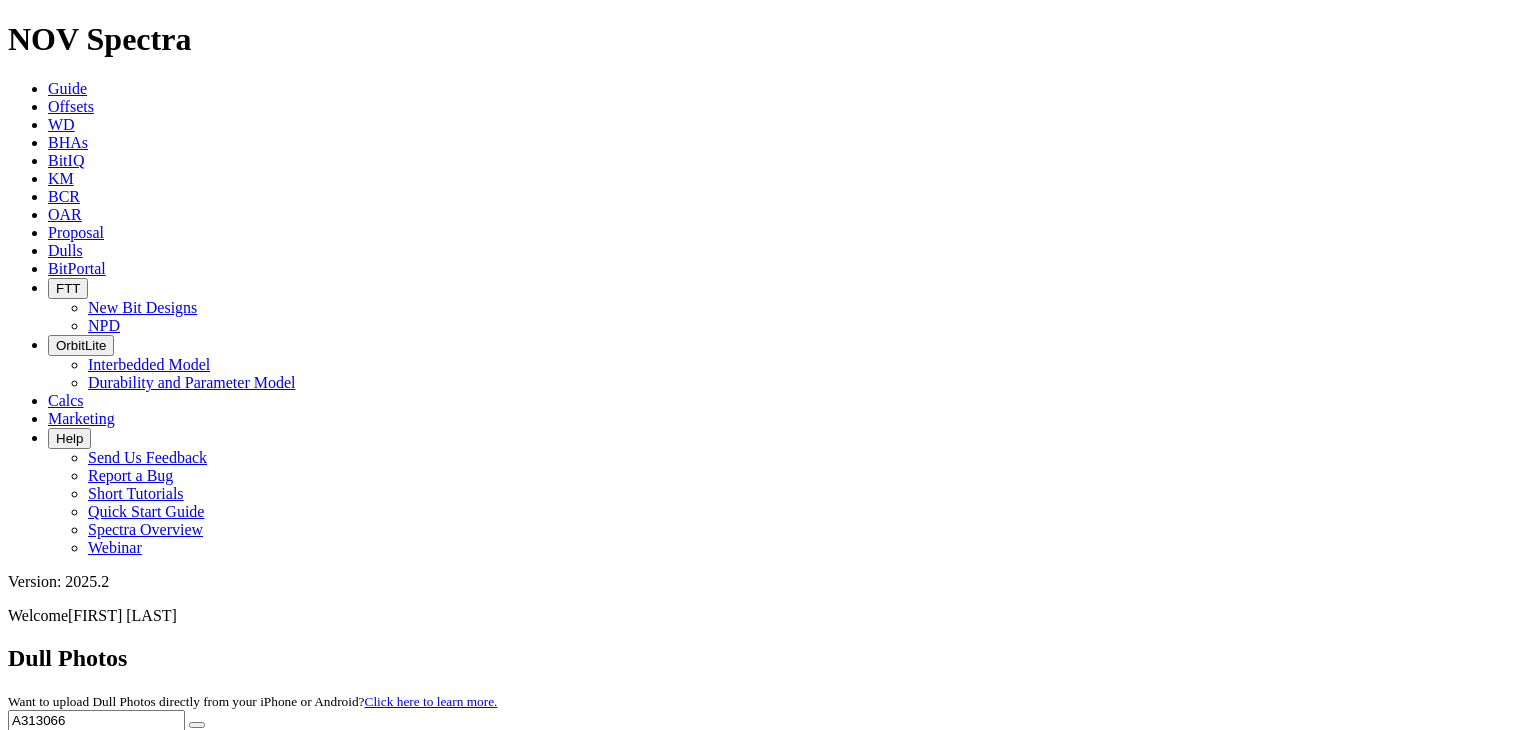 click at bounding box center [197, 725] 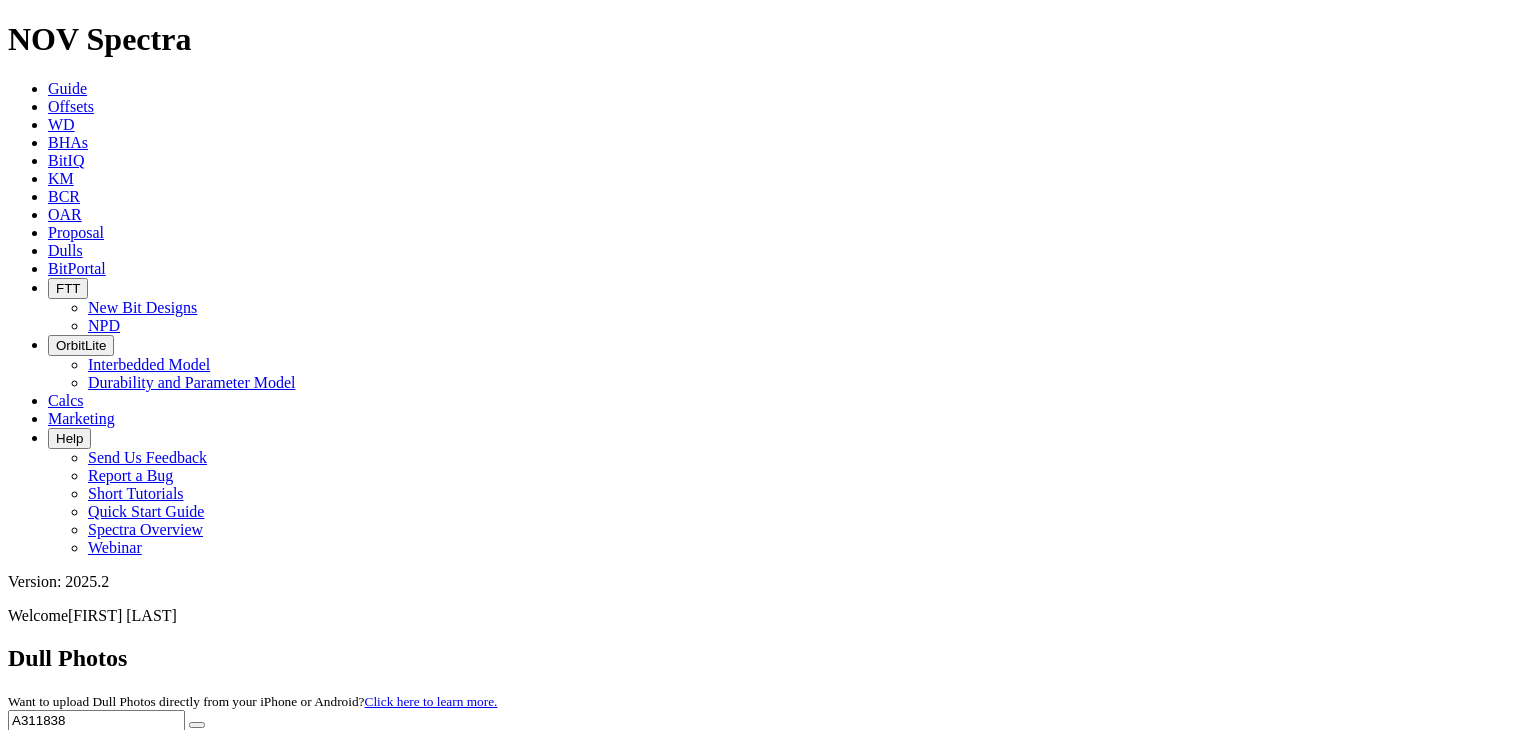 type on "A311838" 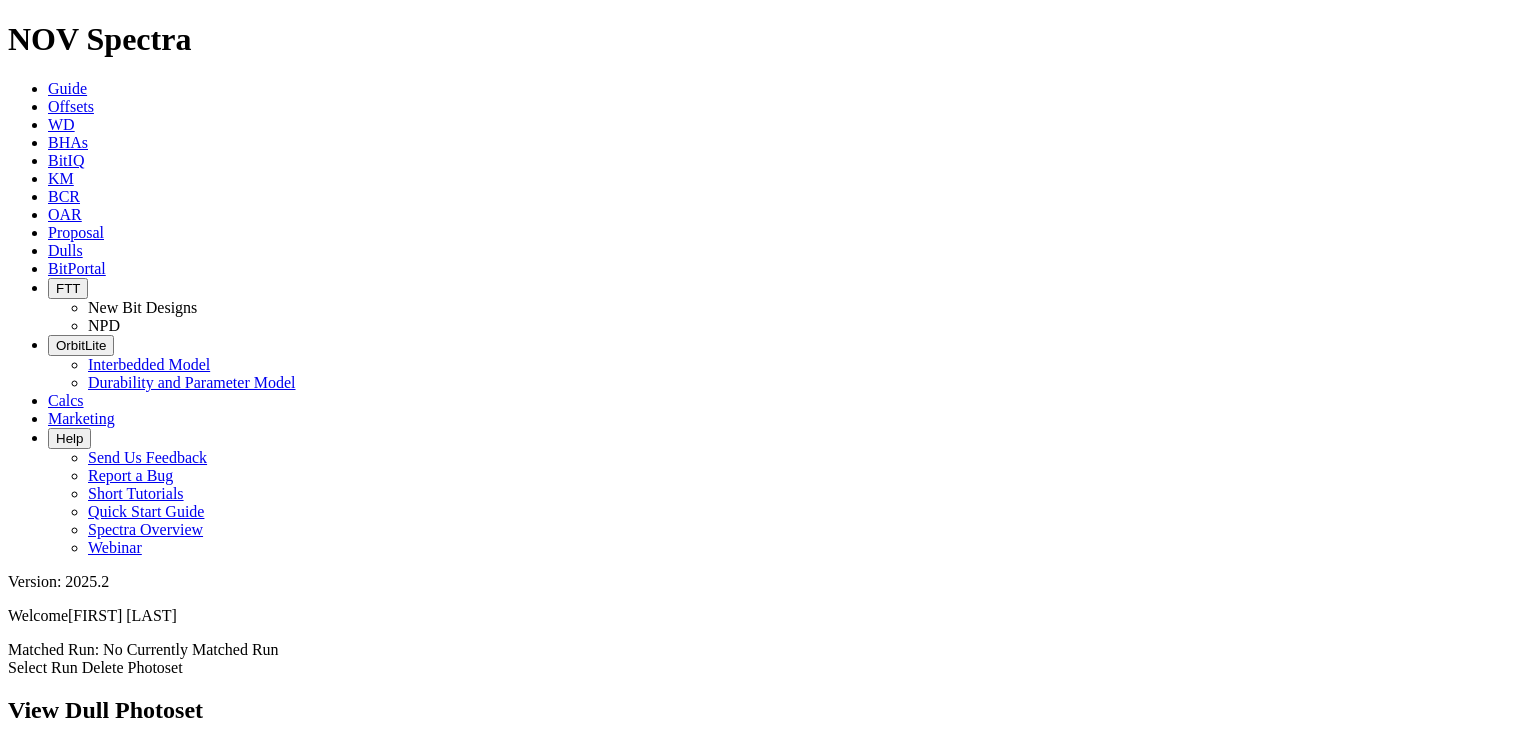 scroll, scrollTop: 0, scrollLeft: 0, axis: both 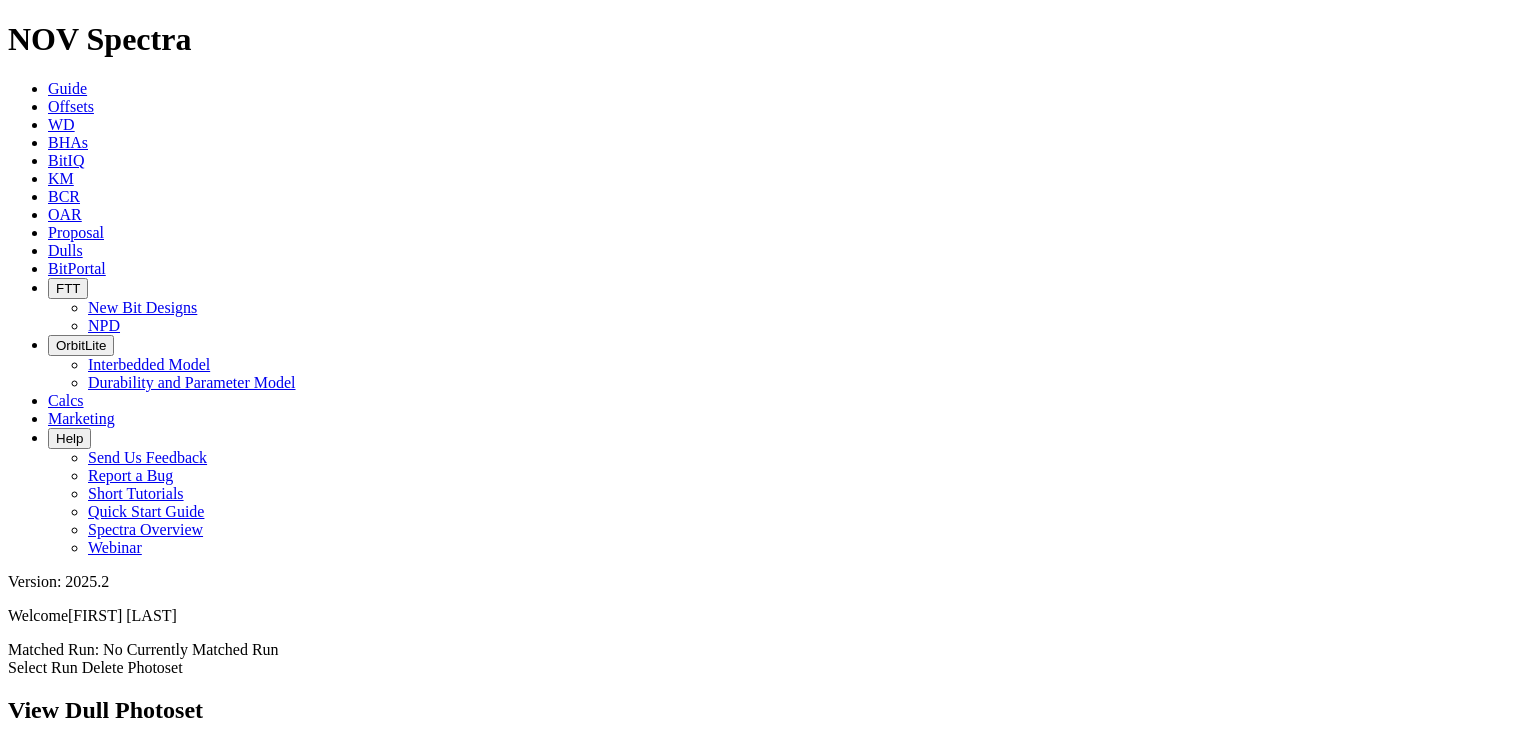click on "Dulls" at bounding box center [65, 250] 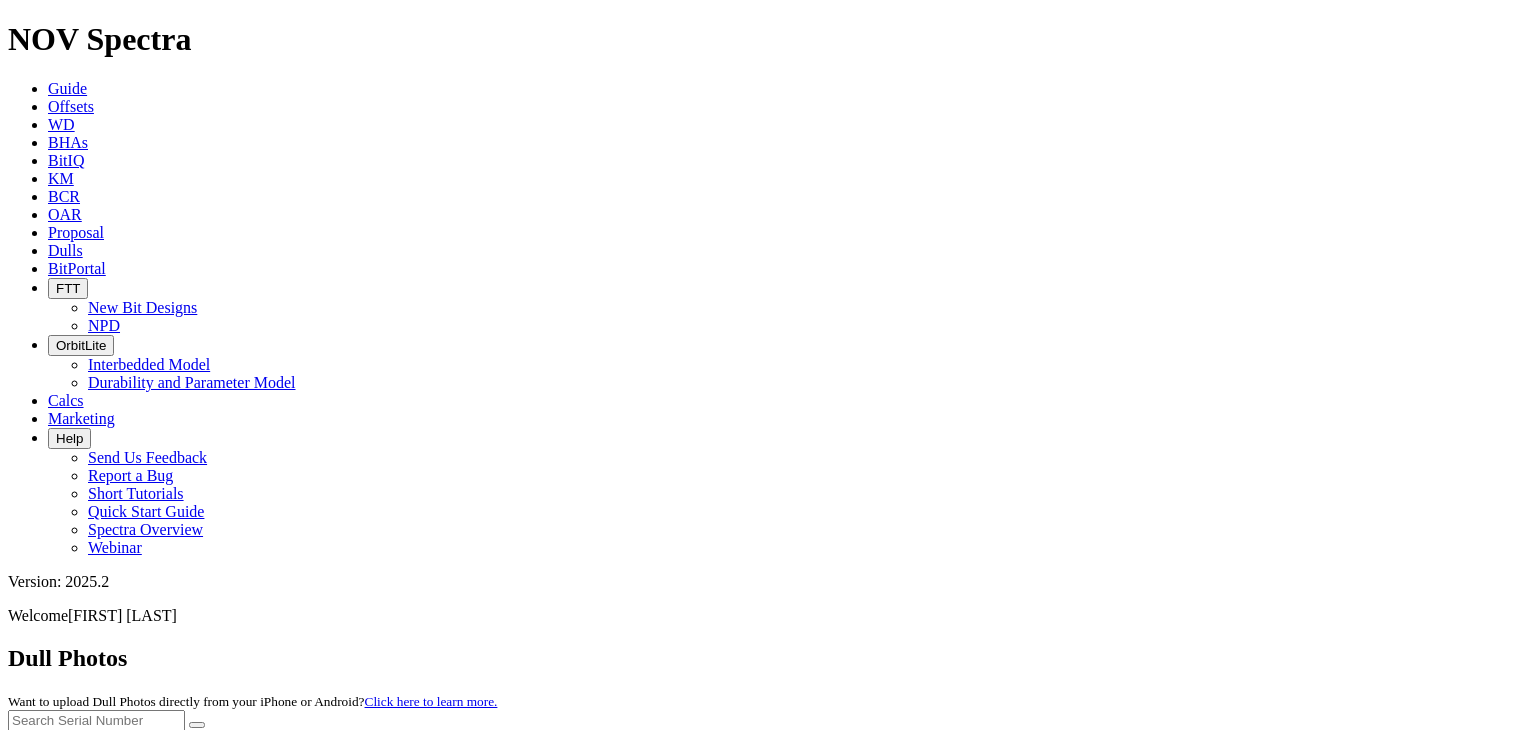 click at bounding box center (768, 752) 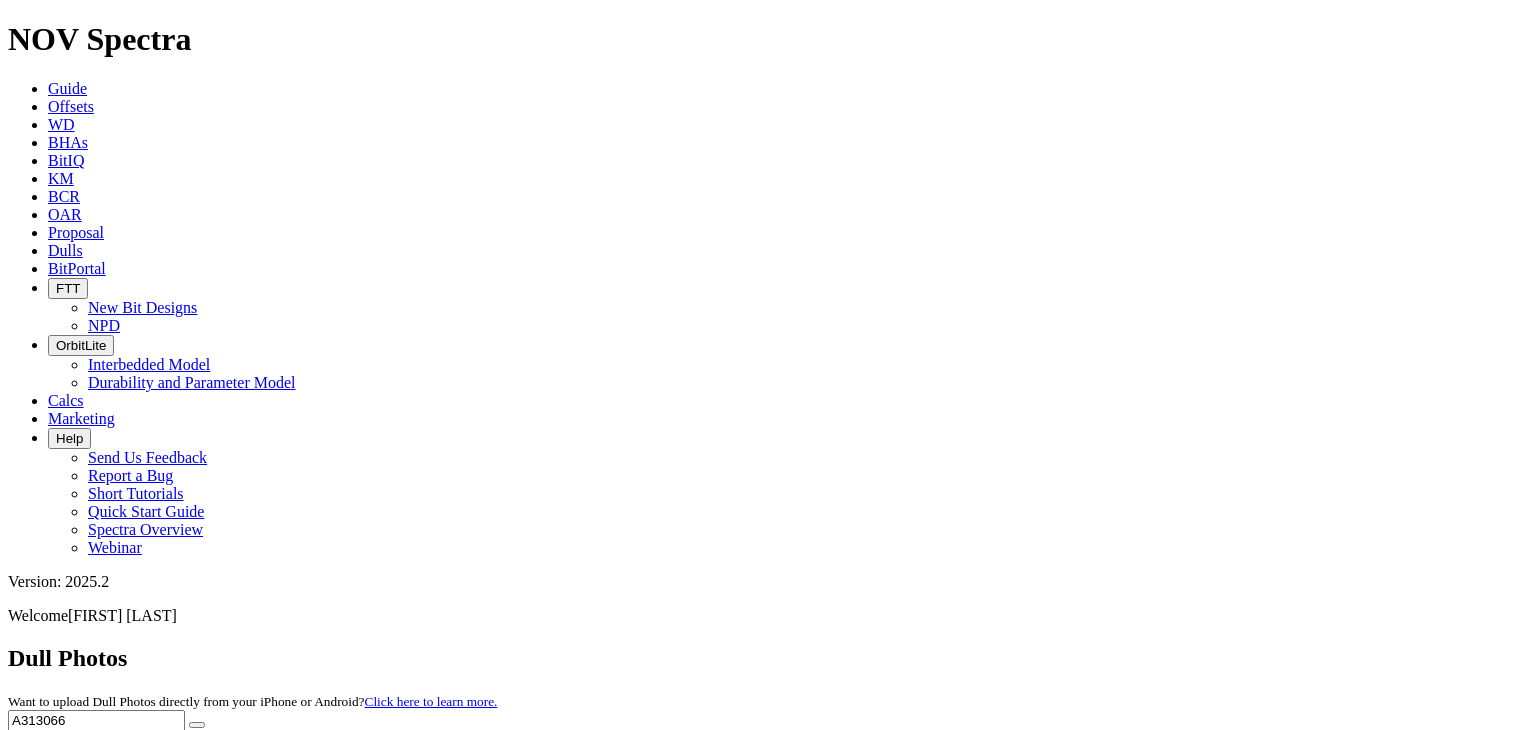 type on "A313066" 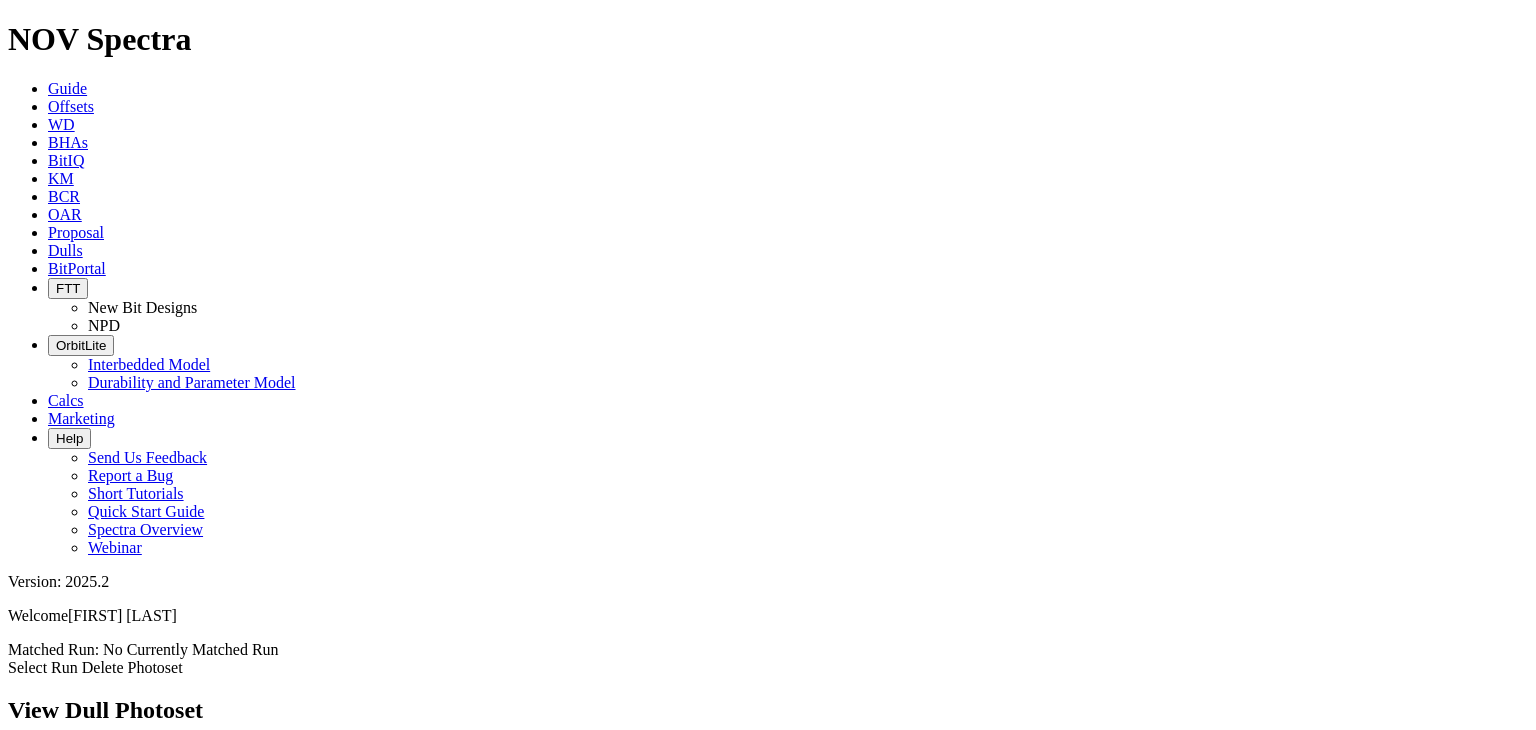 scroll, scrollTop: 0, scrollLeft: 0, axis: both 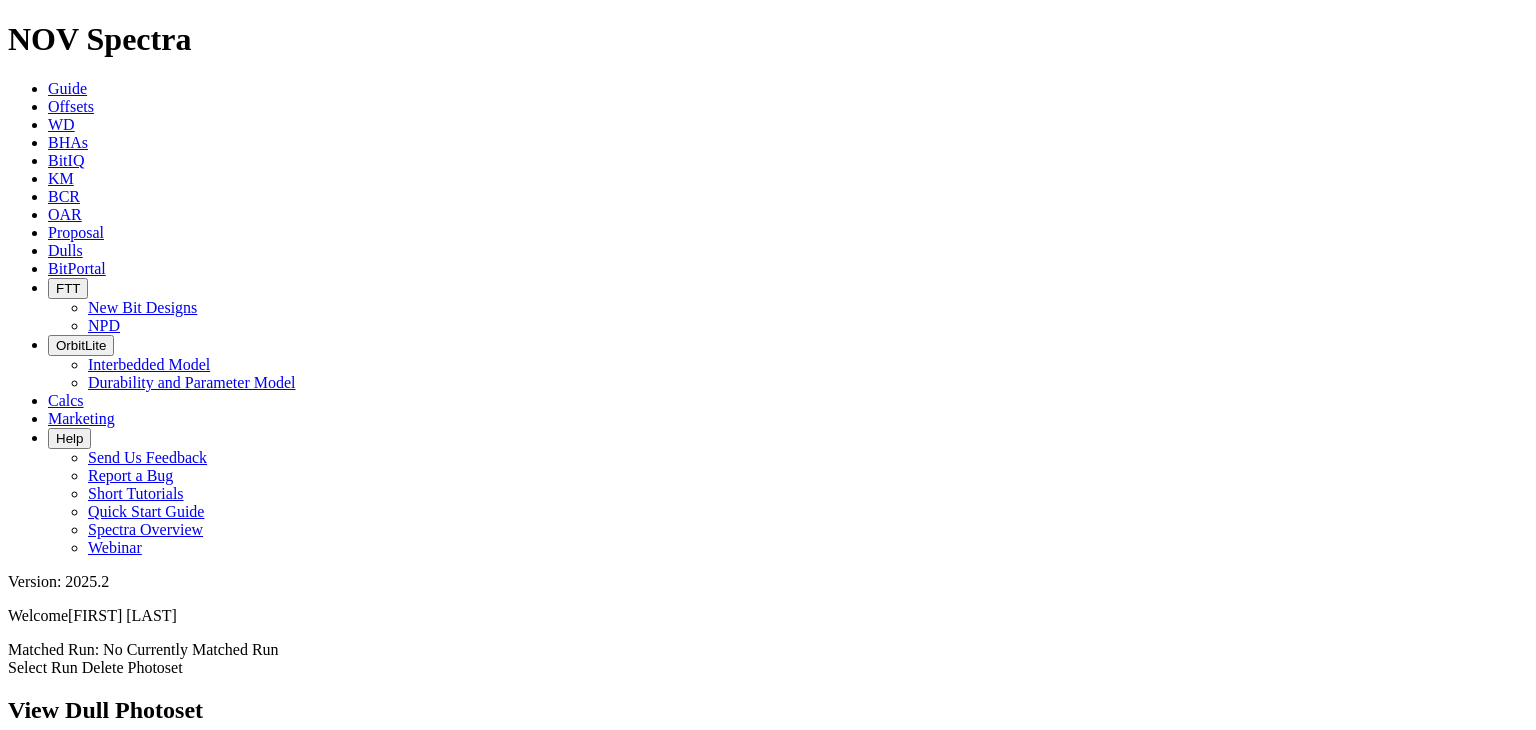 click on "Dulls" at bounding box center (65, 250) 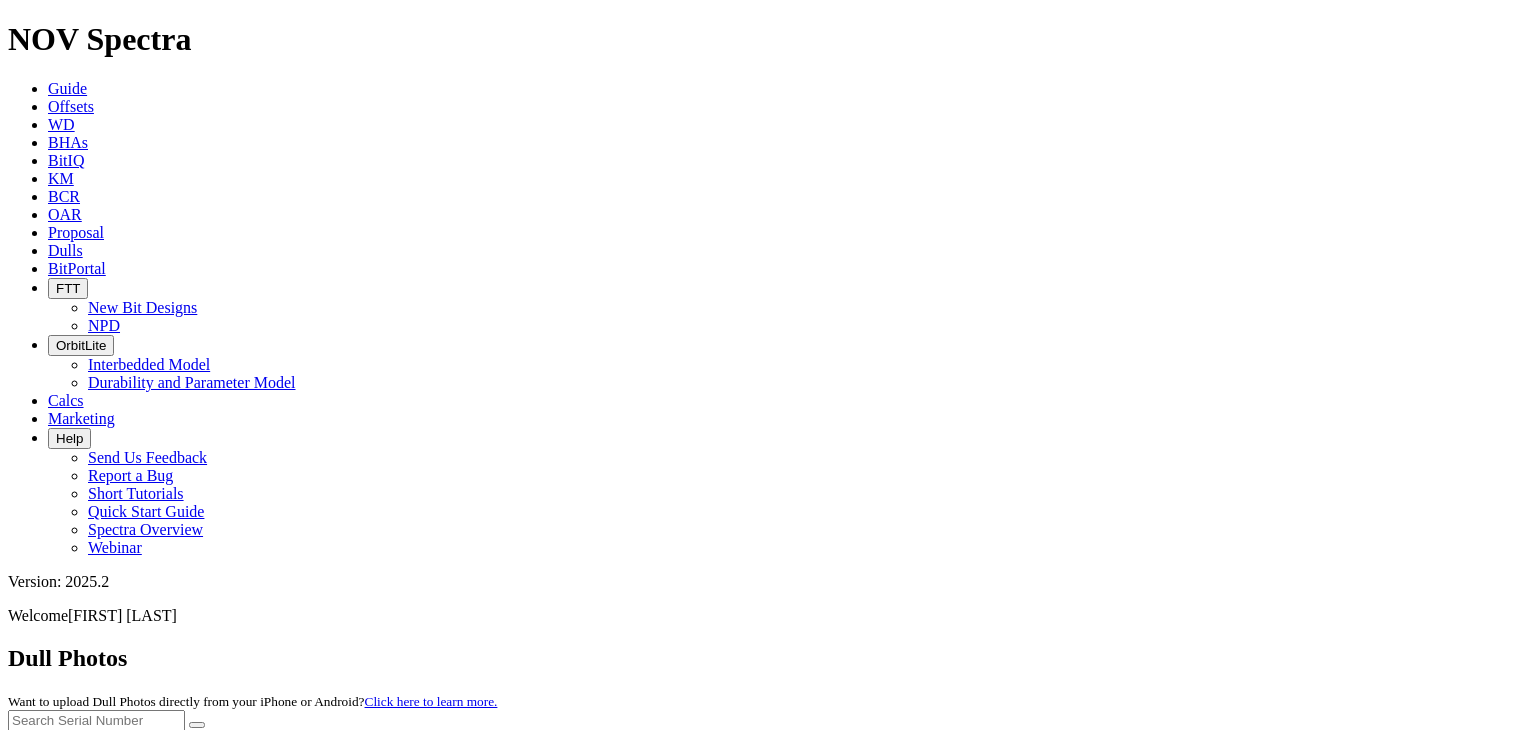 click on "Spectra is built to be used with Google Chrome.   Please switch browsers.         NOV Spectra           Guide             Offsets             WD             BHAs             BitIQ             KM               BCR             OAR             Proposal             EBRR             Dulls             BitPortal               FTT         New Bit Designs           NPD                   OrbitLite         Interbedded Model       Durability and Parameter Model                 Calcs             Marketing             Help       Send Us Feedback   Report a Bug   Short Tutorials   Quick Start Guide   Spectra Overview   Webinar            Version: 2025.2     Welcome   Parker Scurlock            Dull Photos   Want to upload Dull Photos directly from your iPhone or Android?  Click here to learn more.                 Upload New Photoset
Ag" at bounding box center [768, 386] 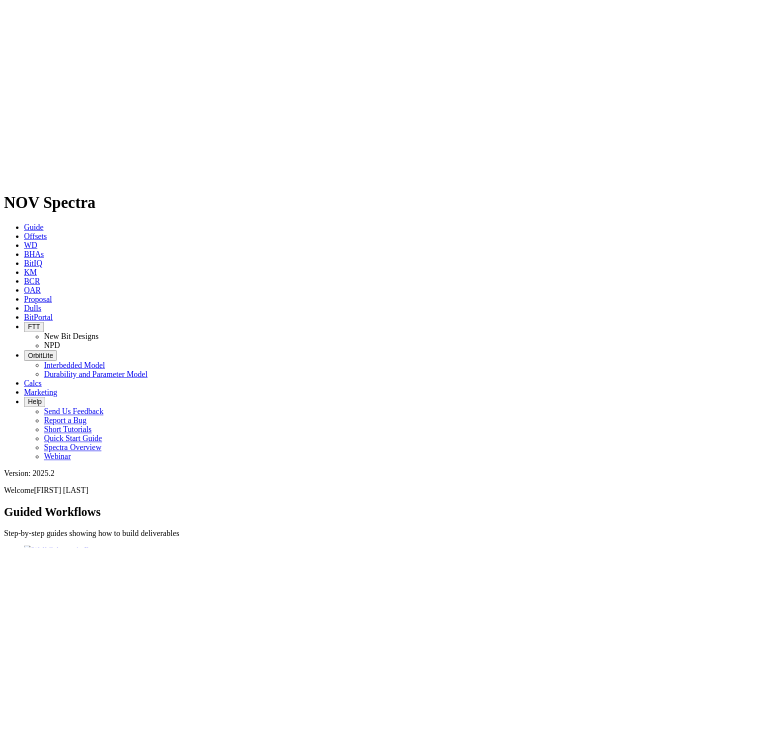 scroll, scrollTop: 0, scrollLeft: 0, axis: both 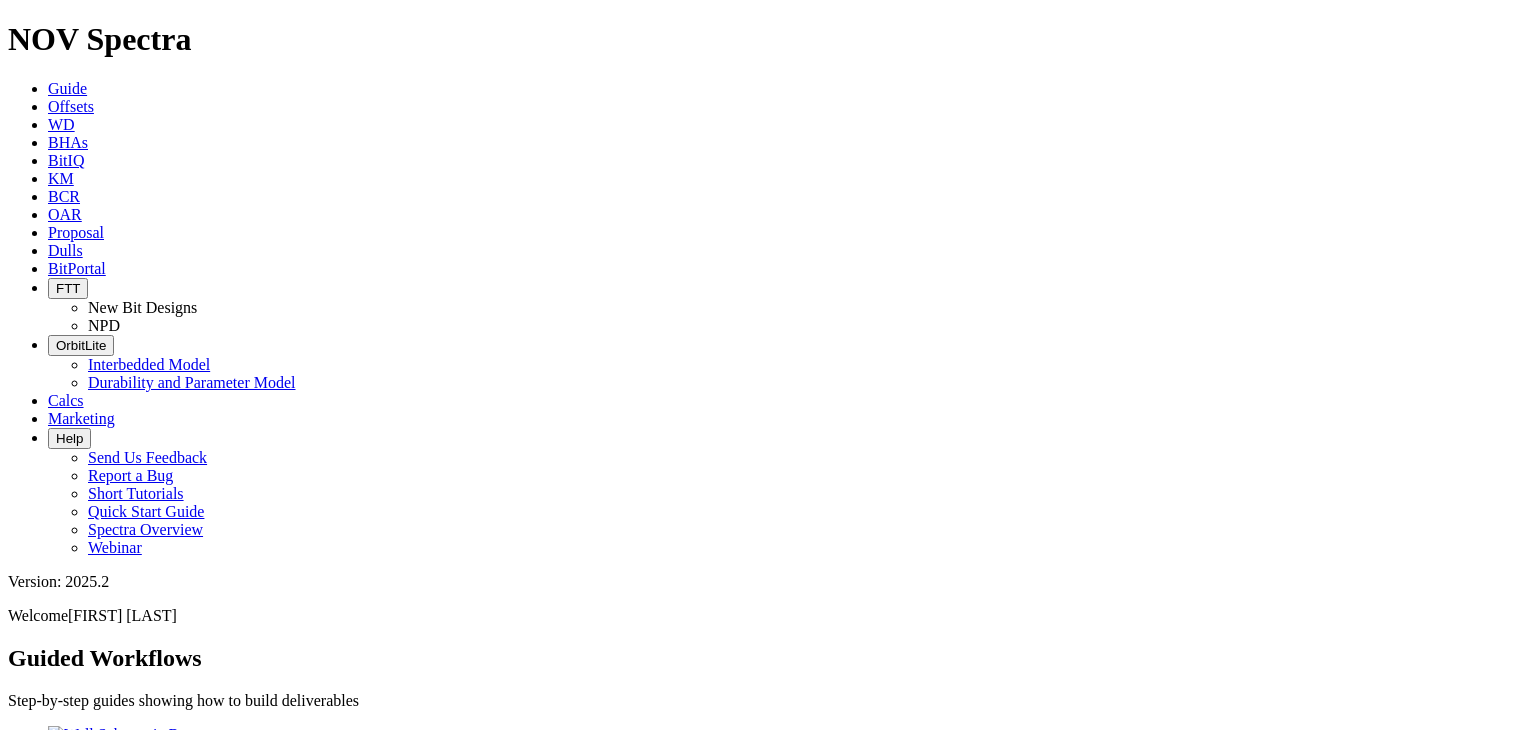 click on "Dulls" at bounding box center (65, 250) 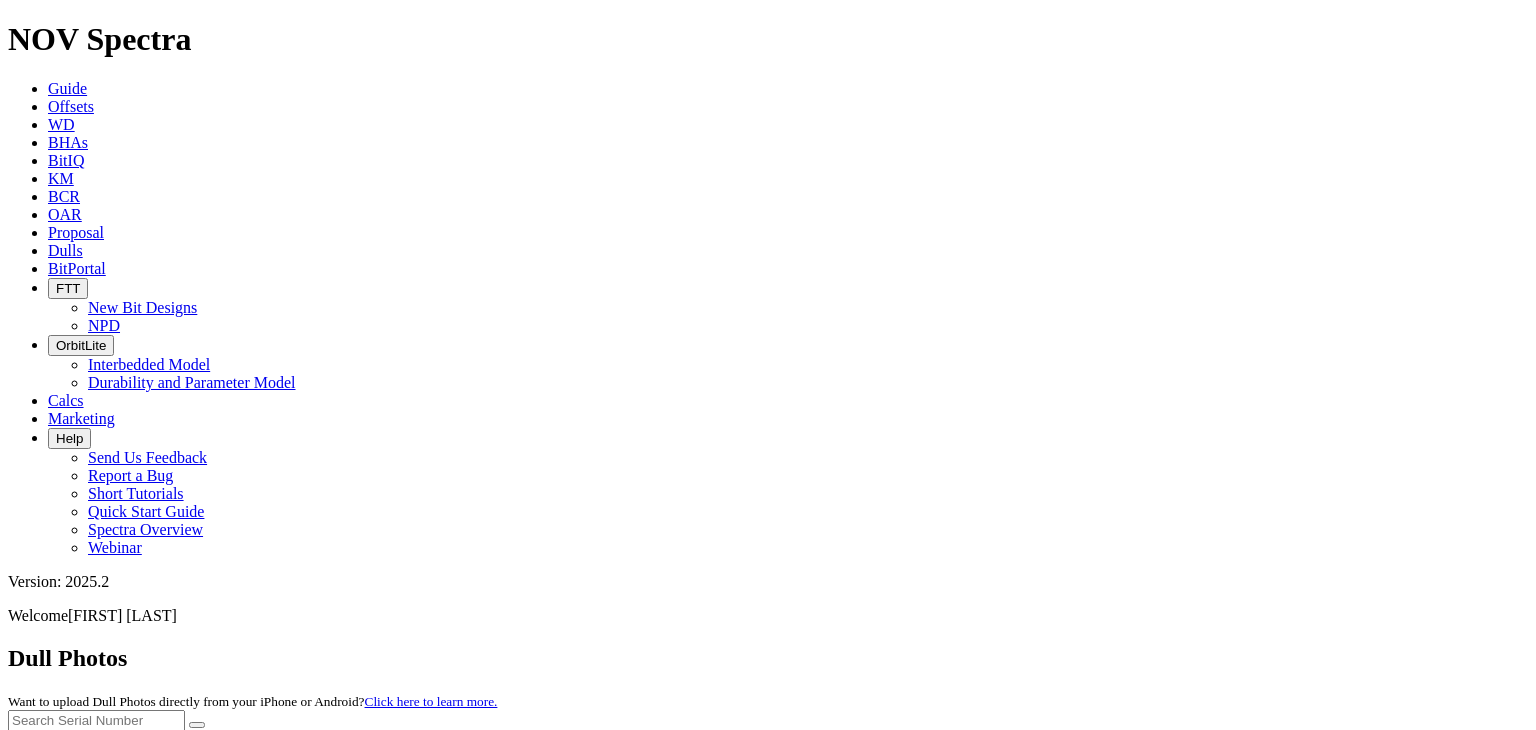 click at bounding box center [768, 752] 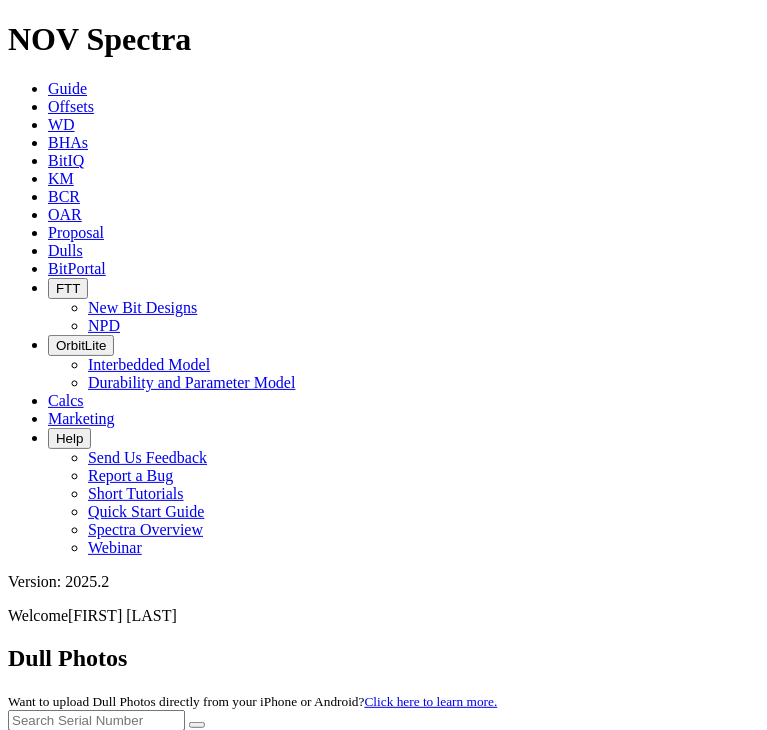 click at bounding box center (96, 720) 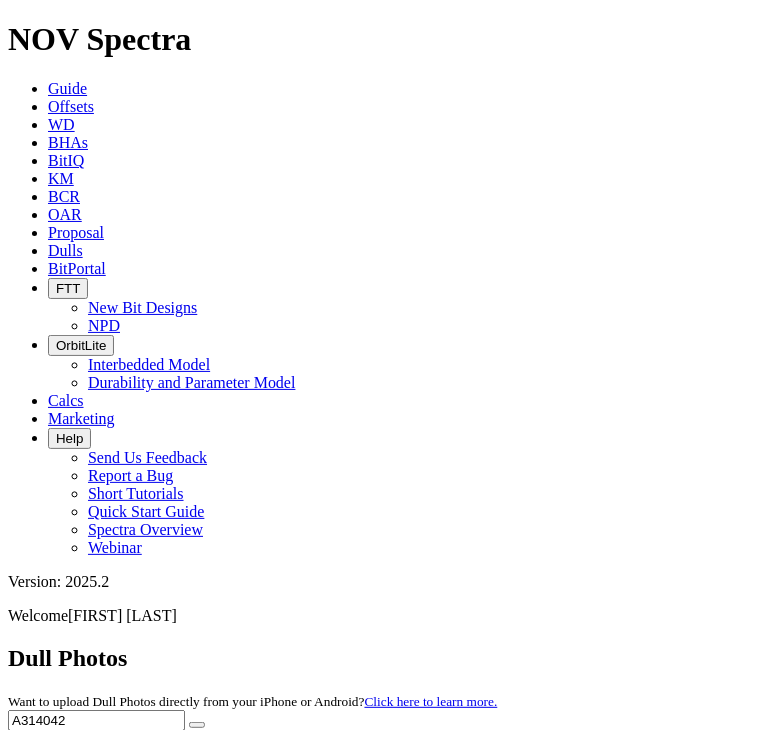 type on "A314042" 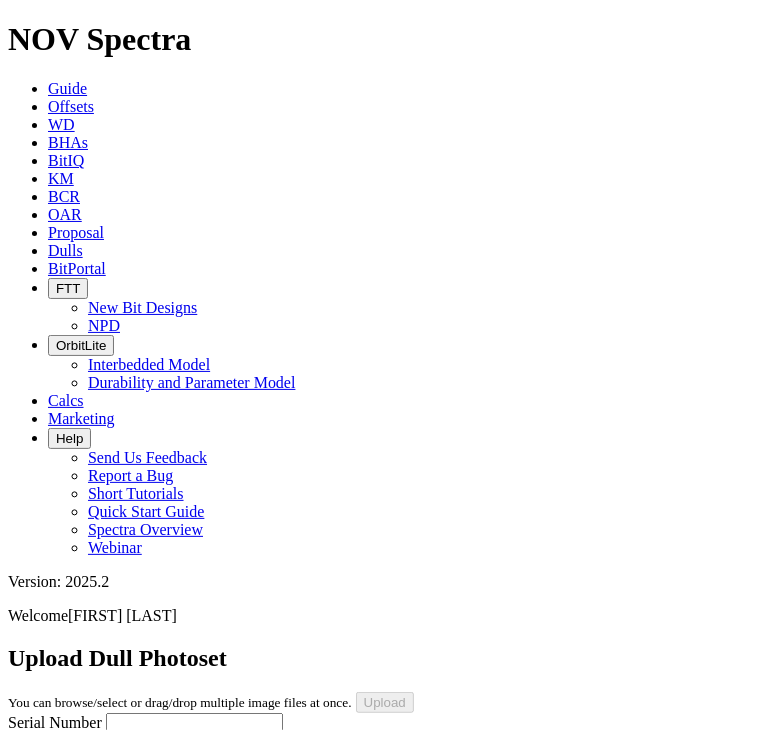 click on "Serial Number" at bounding box center (194, 723) 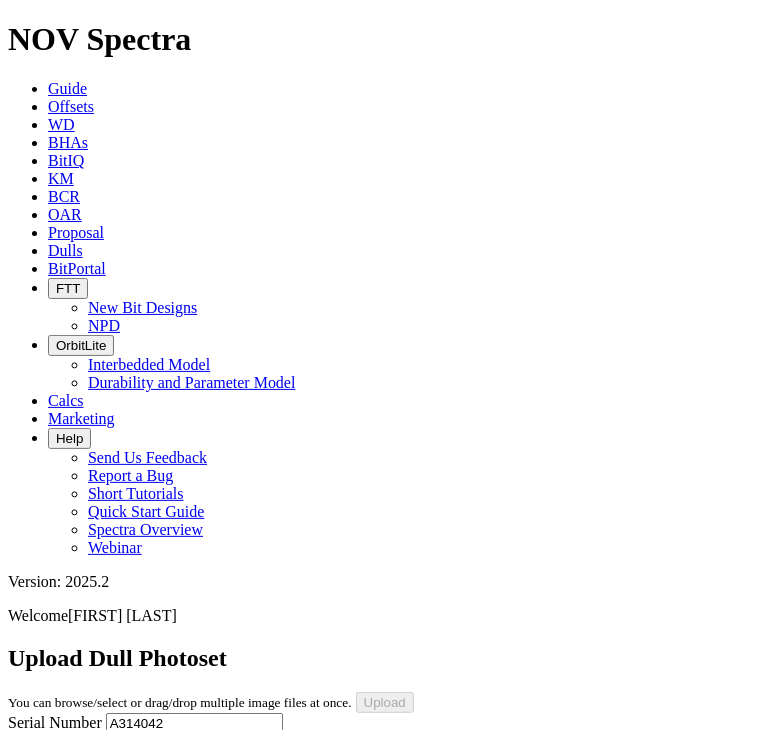type on "A314042" 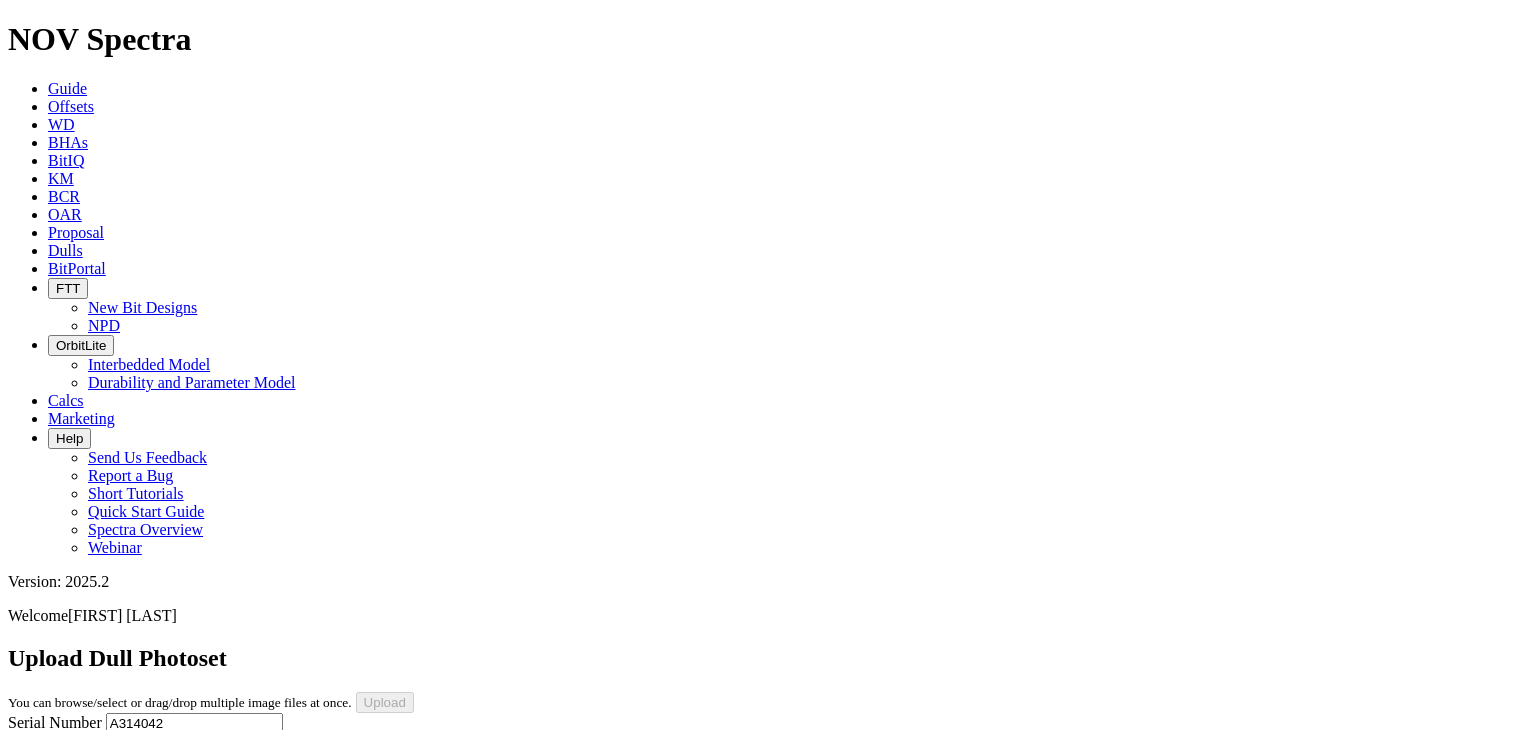 scroll, scrollTop: 1104, scrollLeft: 0, axis: vertical 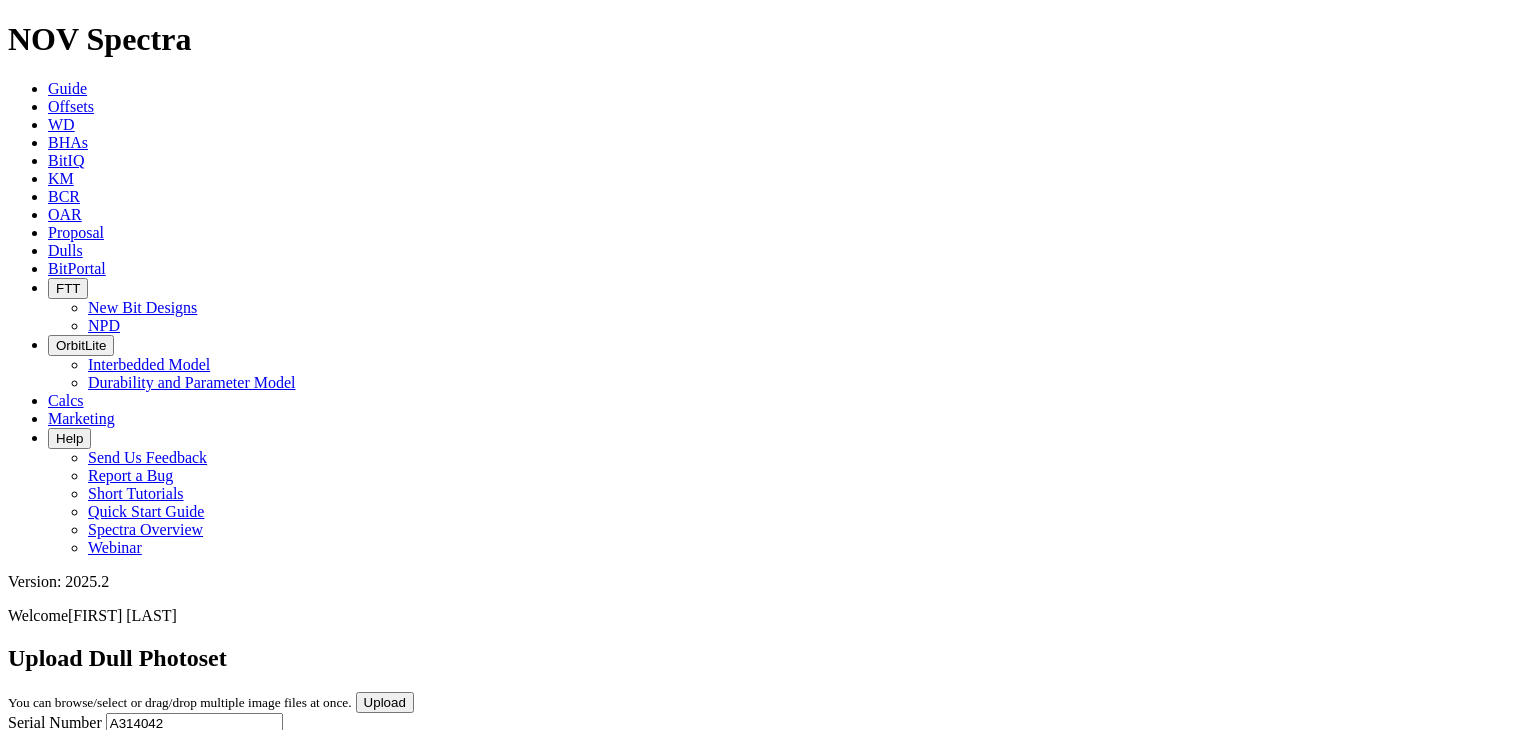 click on "Blade [NUMBER] Blade [NUMBER] Blade [NUMBER] Blade [NUMBER] Blade [NUMBER] Blade [NUMBER] Blade [NUMBER] Blade [NUMBER] Blade [NUMBER] Blade [NUMBER] Blade [NUMBER] Blade [NUMBER] Optional" at bounding box center [133, 12895] 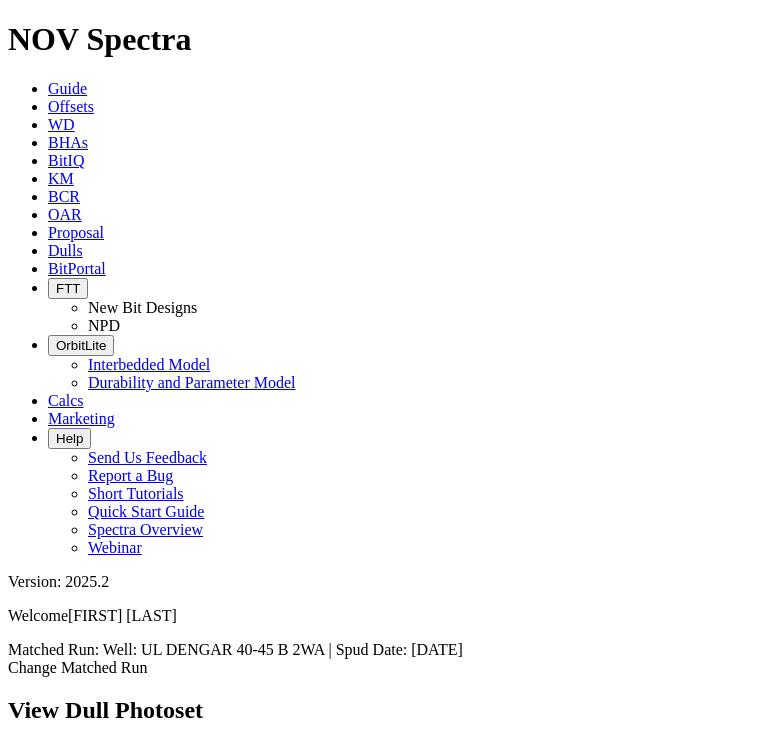 scroll, scrollTop: 0, scrollLeft: 0, axis: both 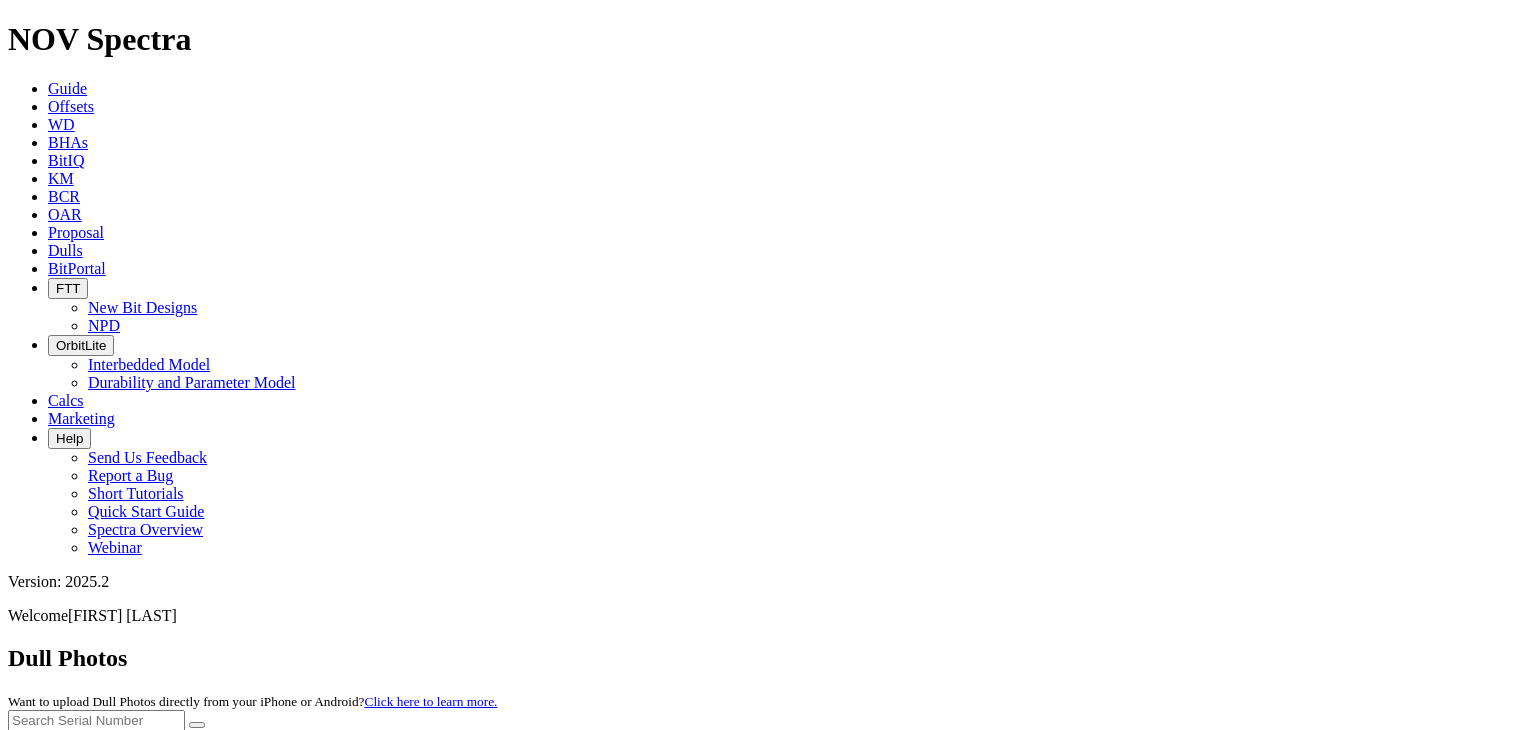 click on "3 1 RO C X I WT _" at bounding box center (78, 1299) 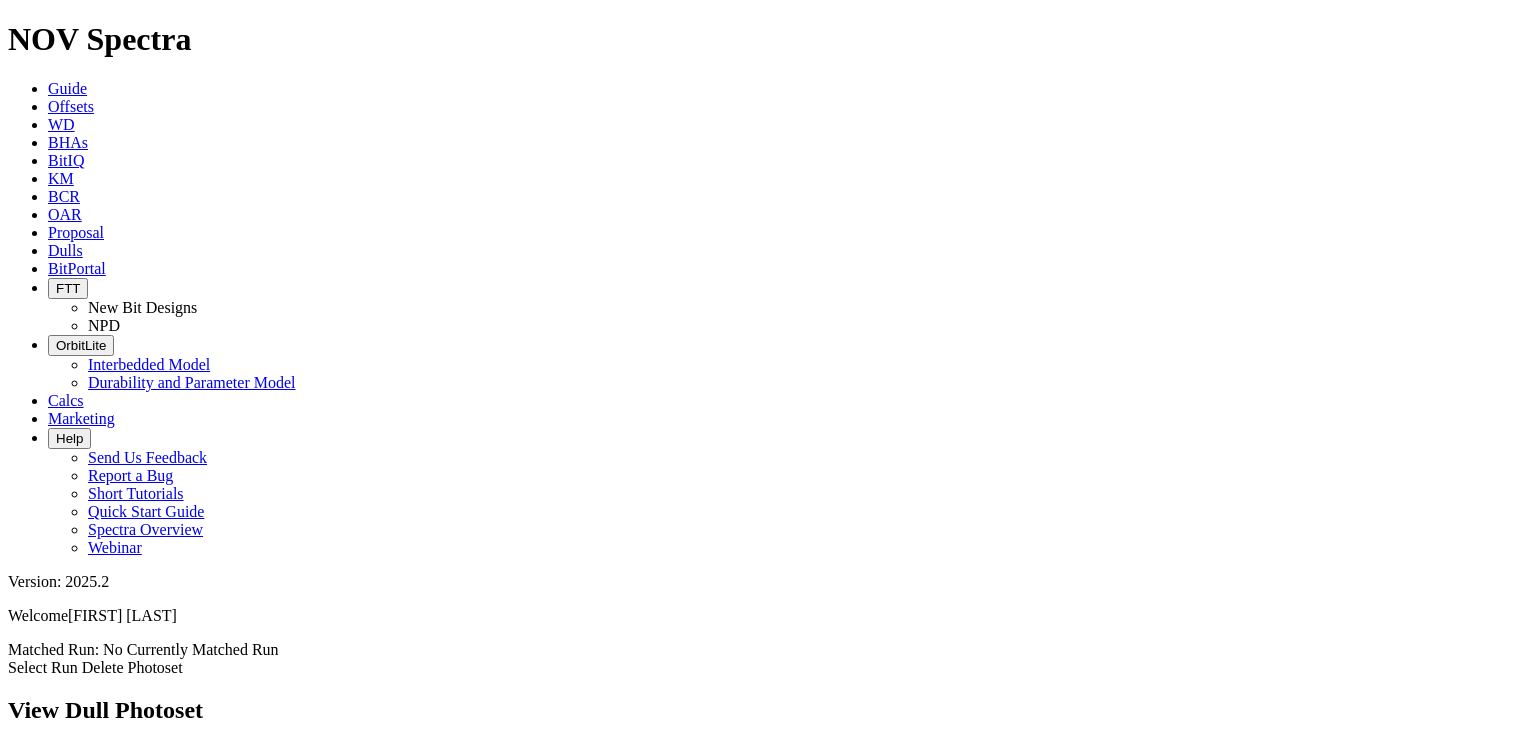 scroll, scrollTop: 0, scrollLeft: 0, axis: both 